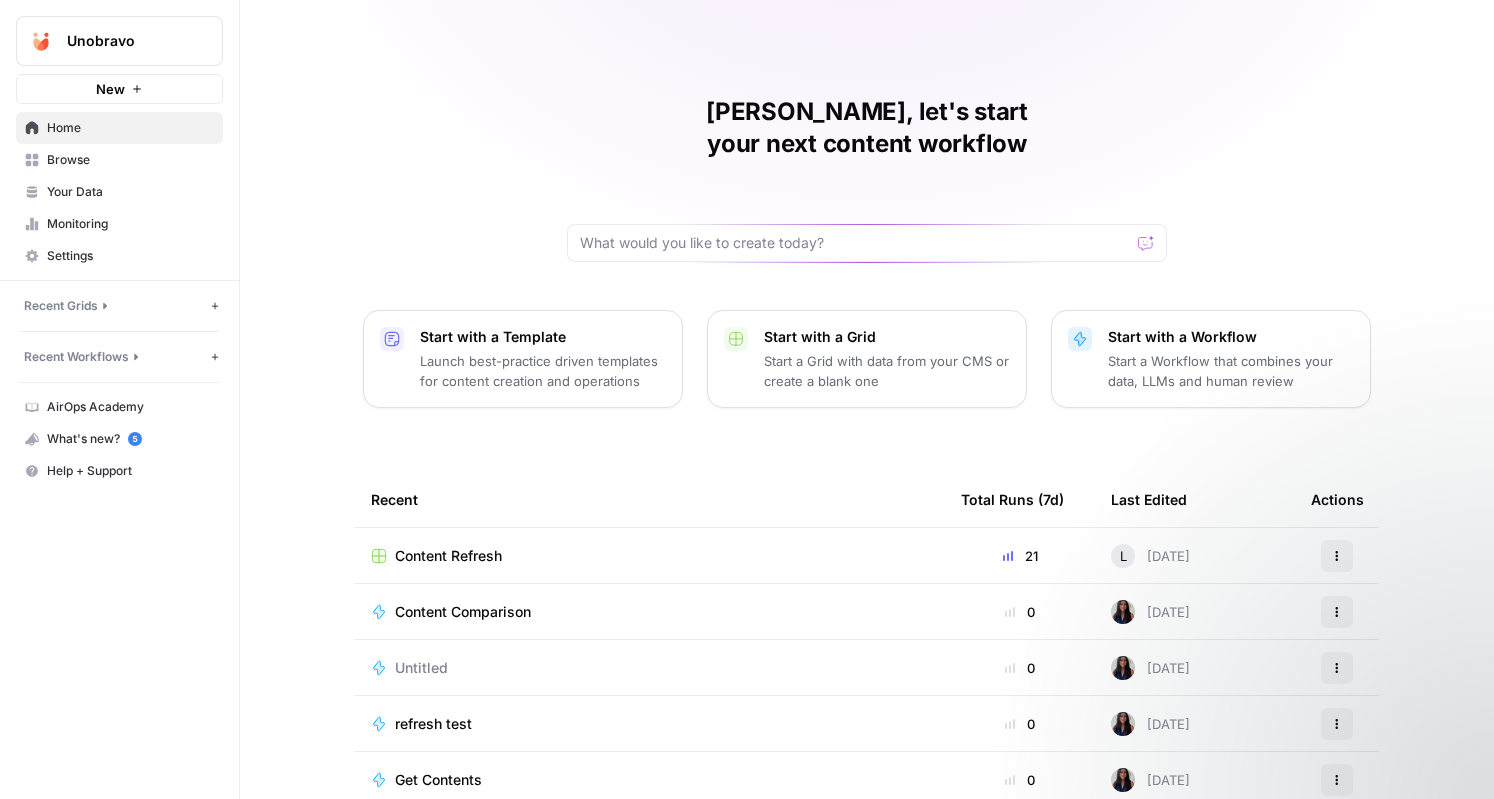 scroll, scrollTop: 0, scrollLeft: 0, axis: both 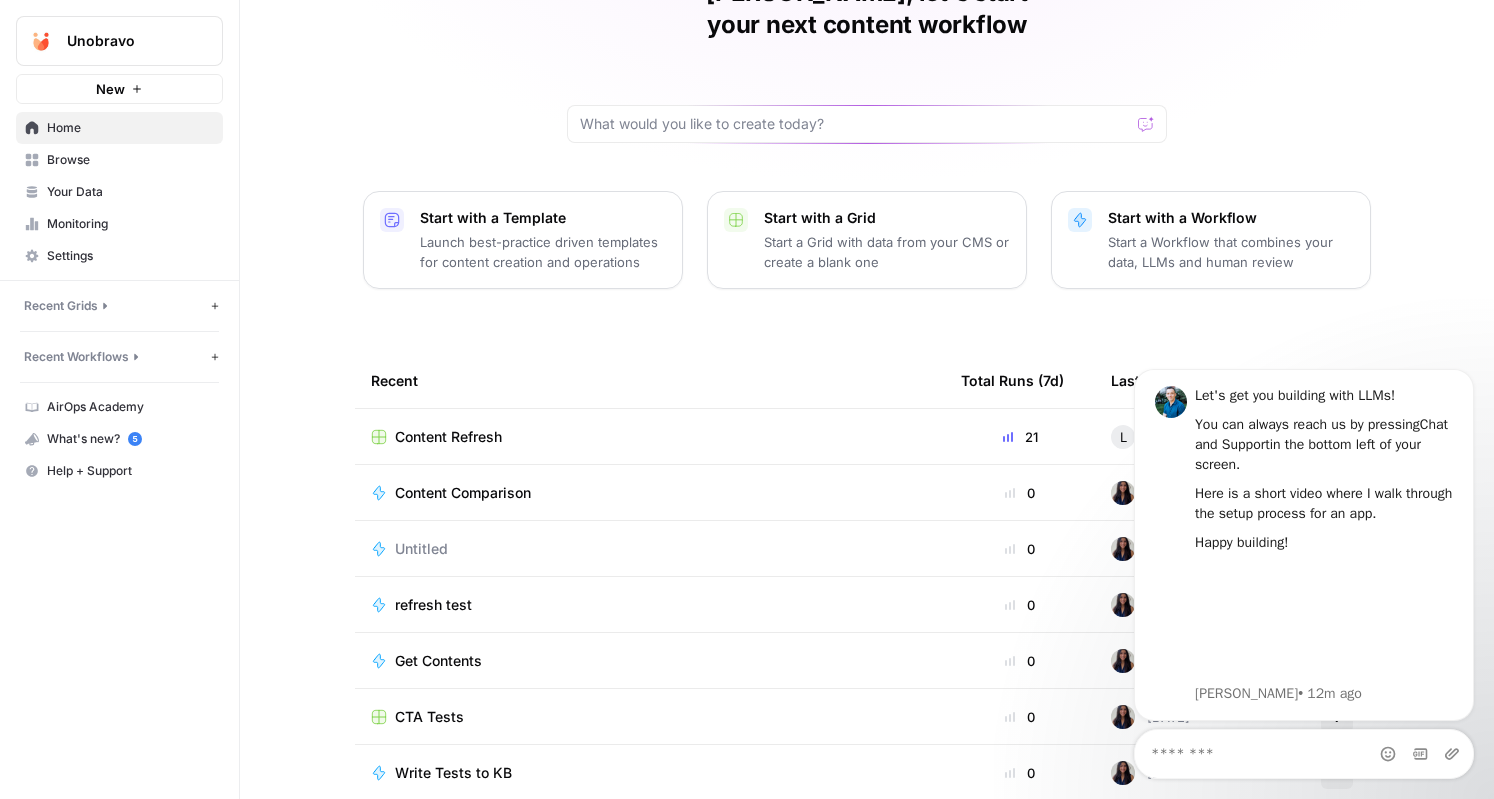 click on "Content Refresh" at bounding box center (448, 437) 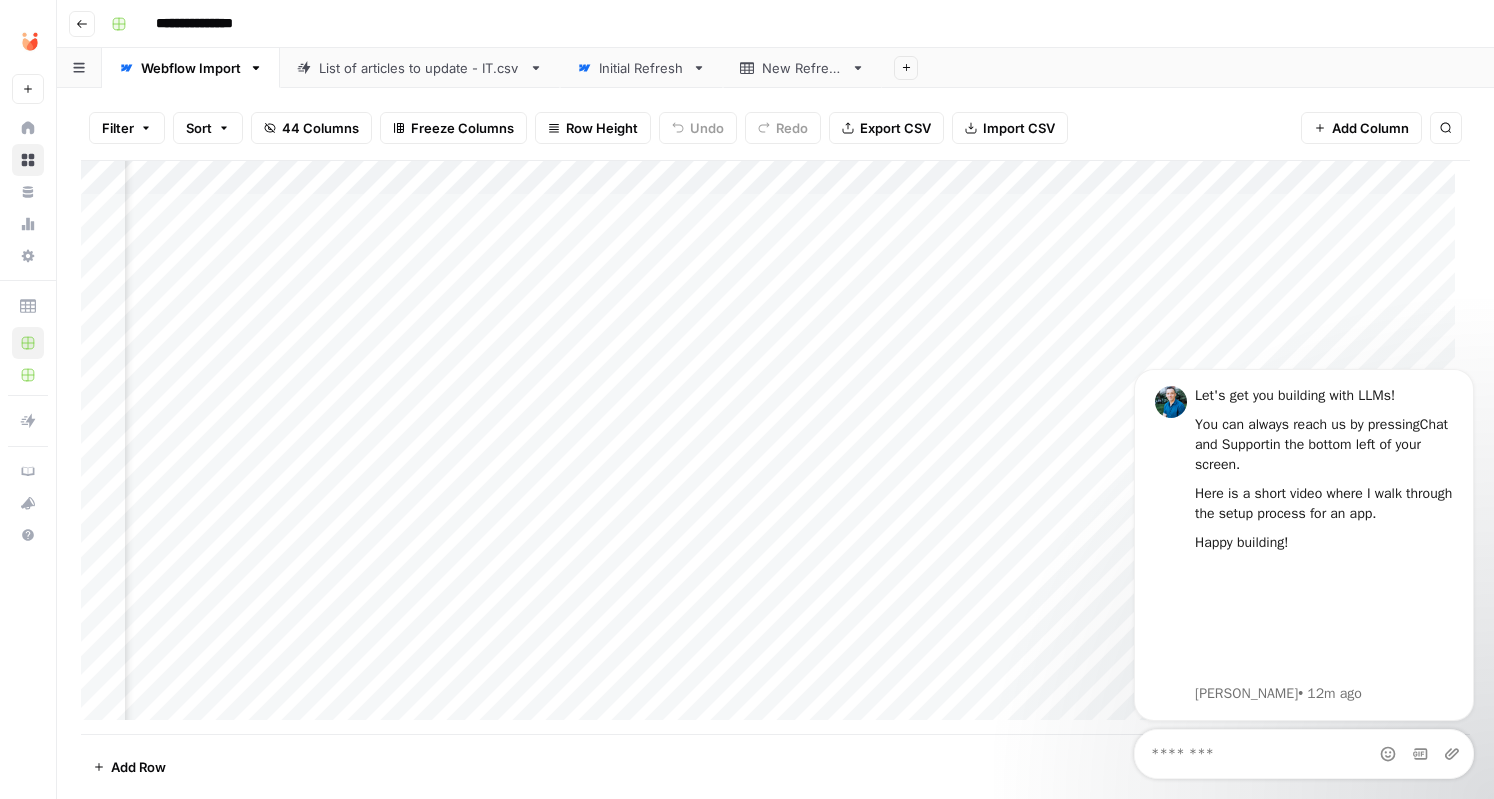 scroll, scrollTop: 0, scrollLeft: 0, axis: both 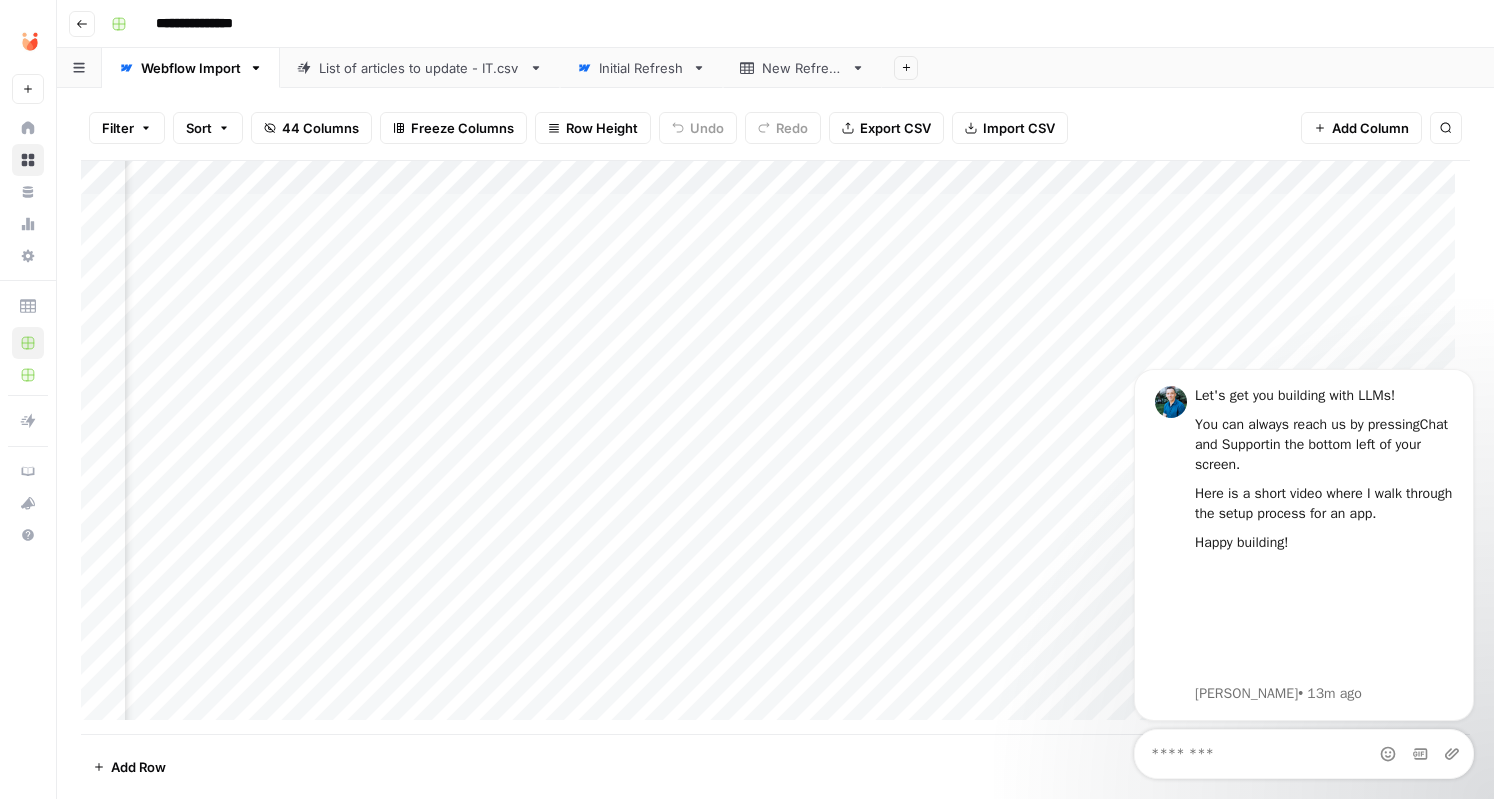 click on "Initial Refresh" at bounding box center (641, 68) 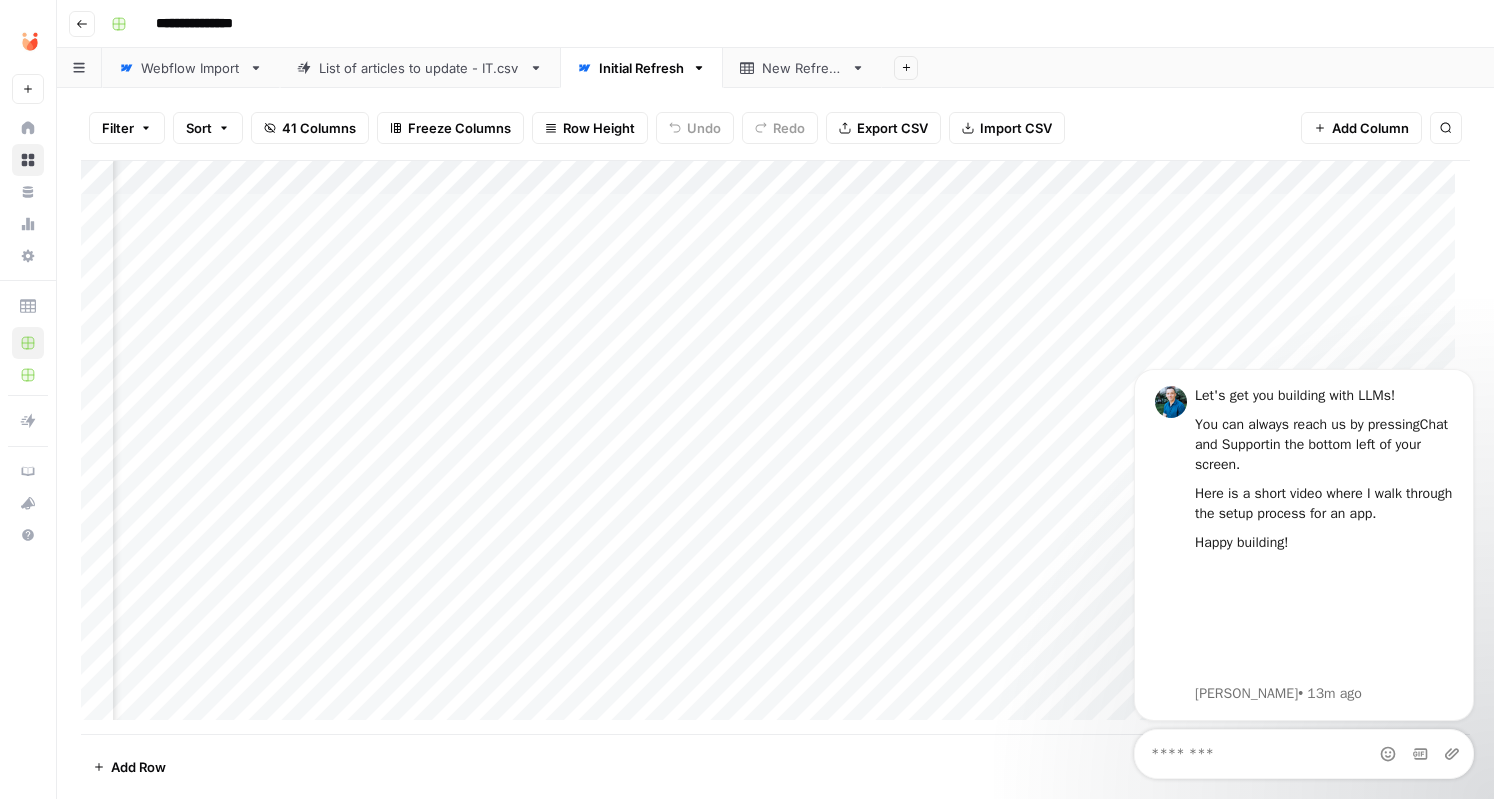 scroll, scrollTop: 0, scrollLeft: 3271, axis: horizontal 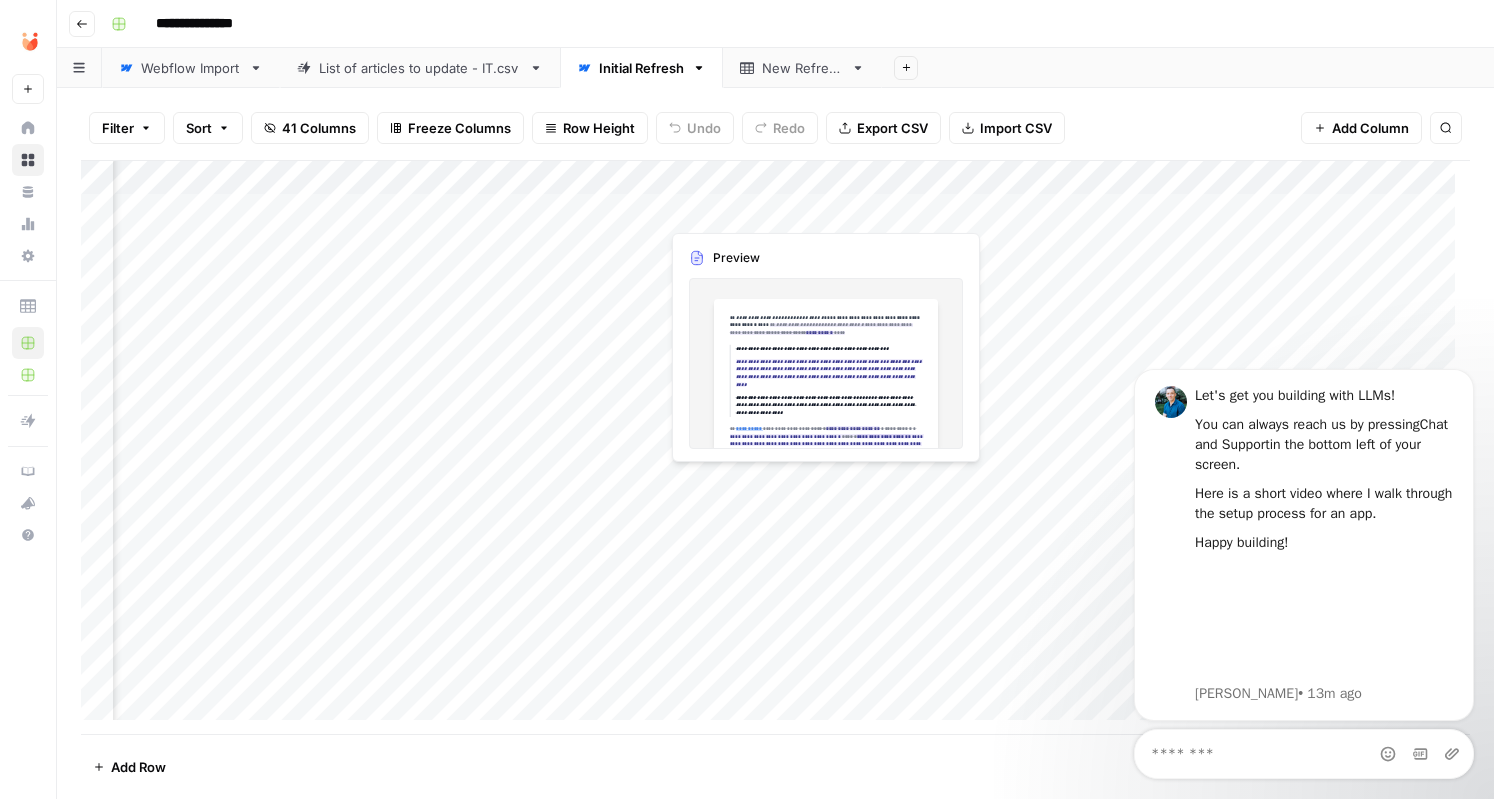 click on "Add Column" at bounding box center (775, 448) 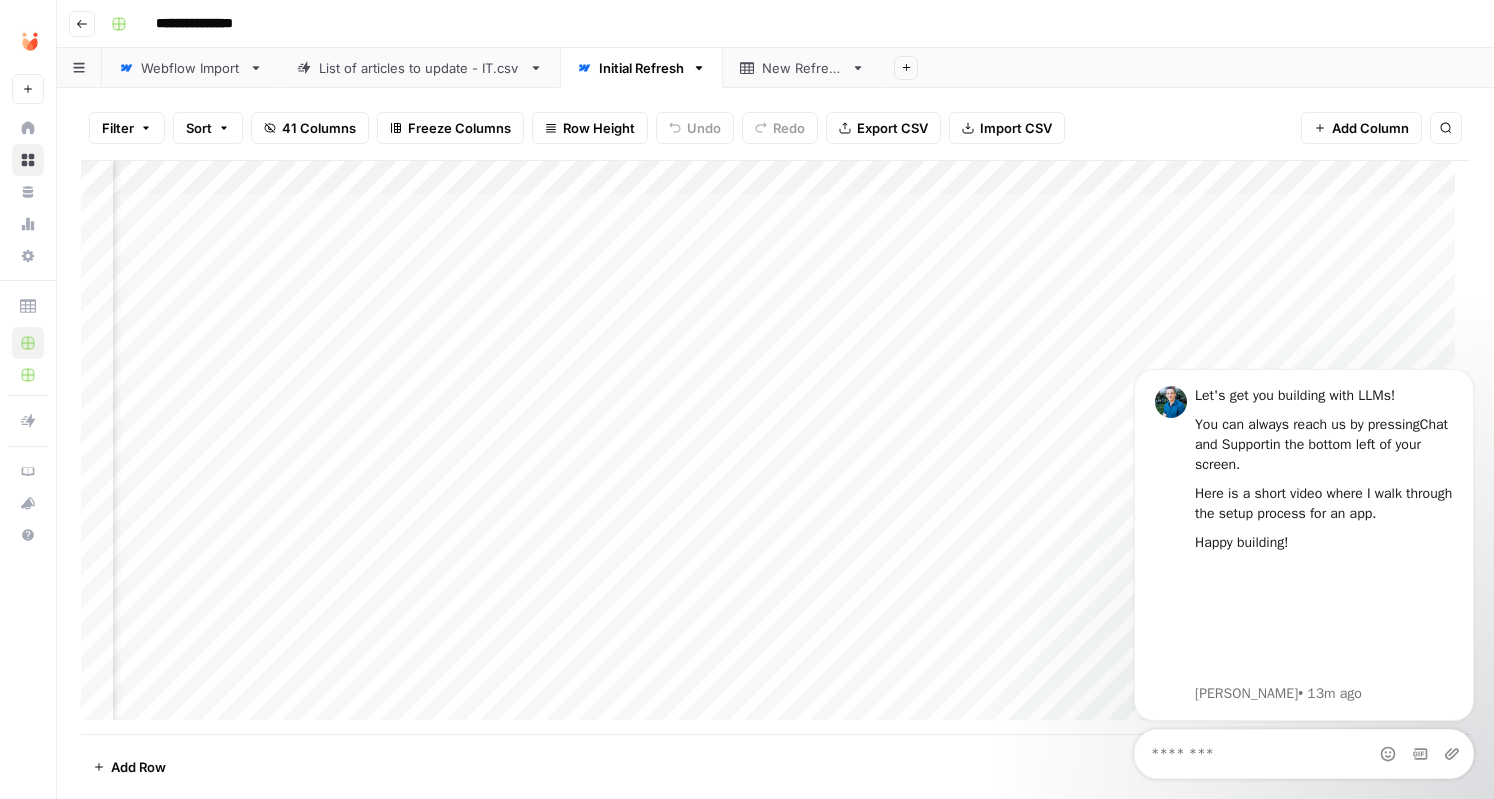 click on "Add Column" at bounding box center [775, 448] 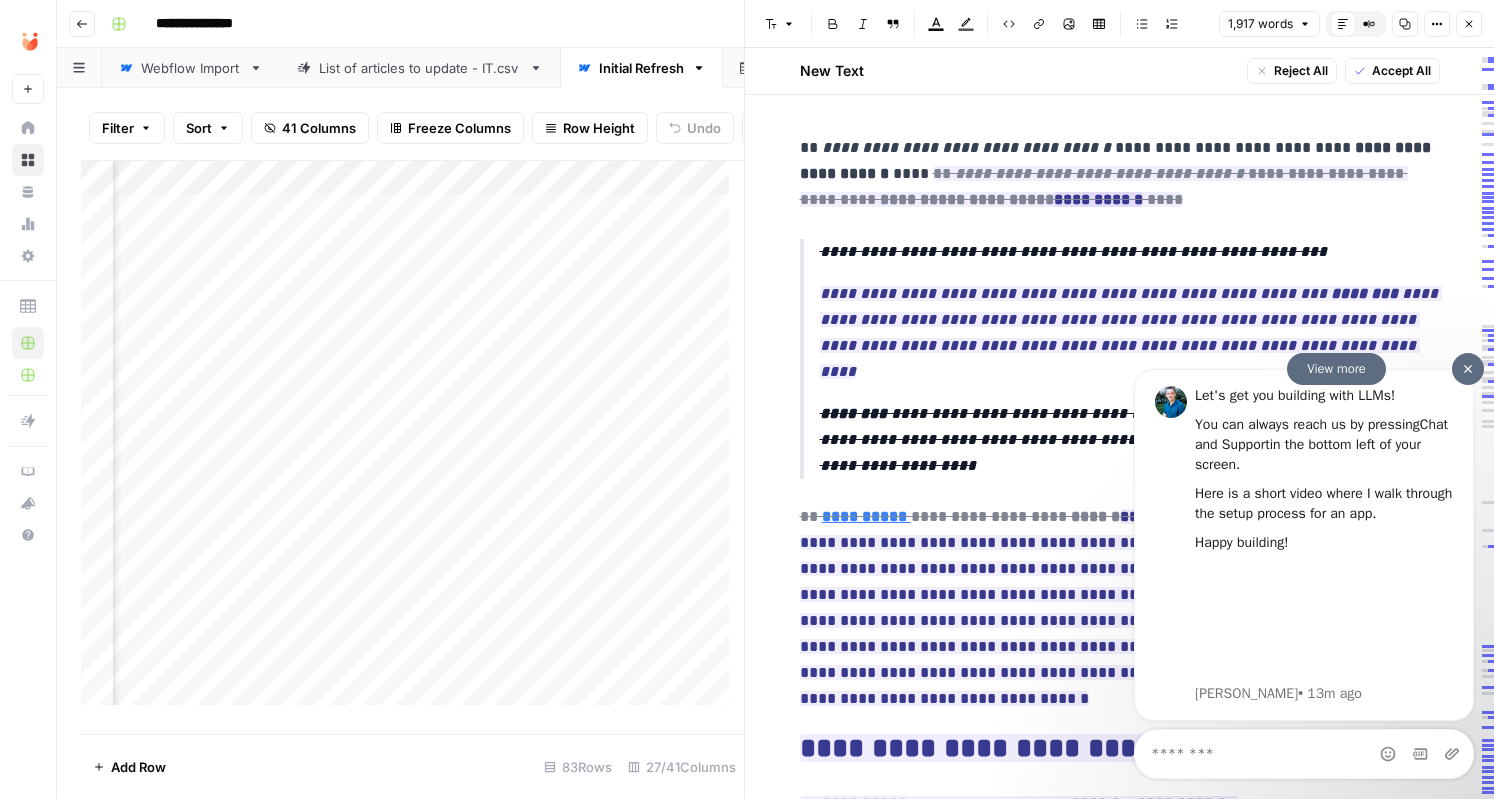 click at bounding box center [1468, 368] 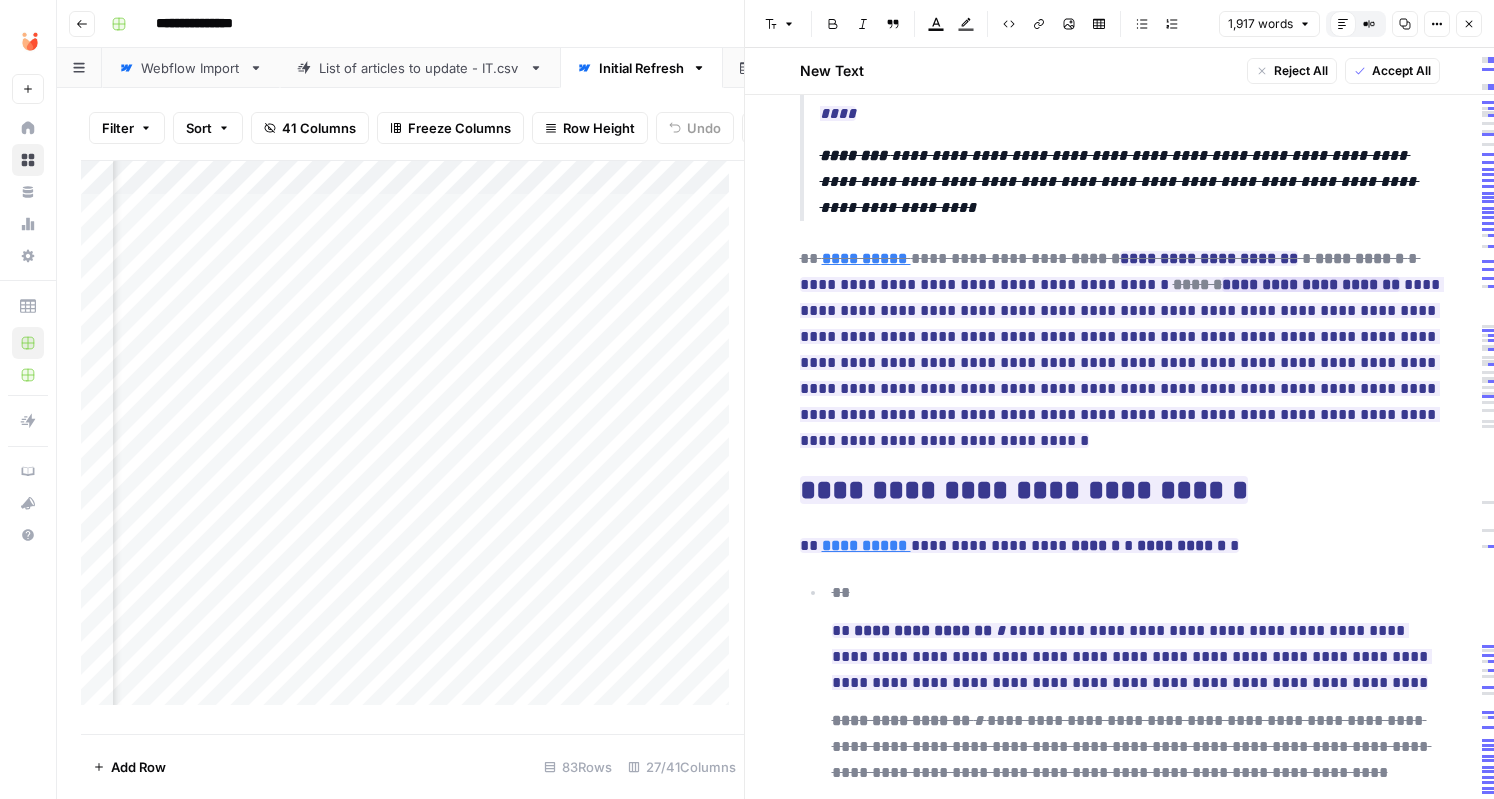 scroll, scrollTop: 0, scrollLeft: 0, axis: both 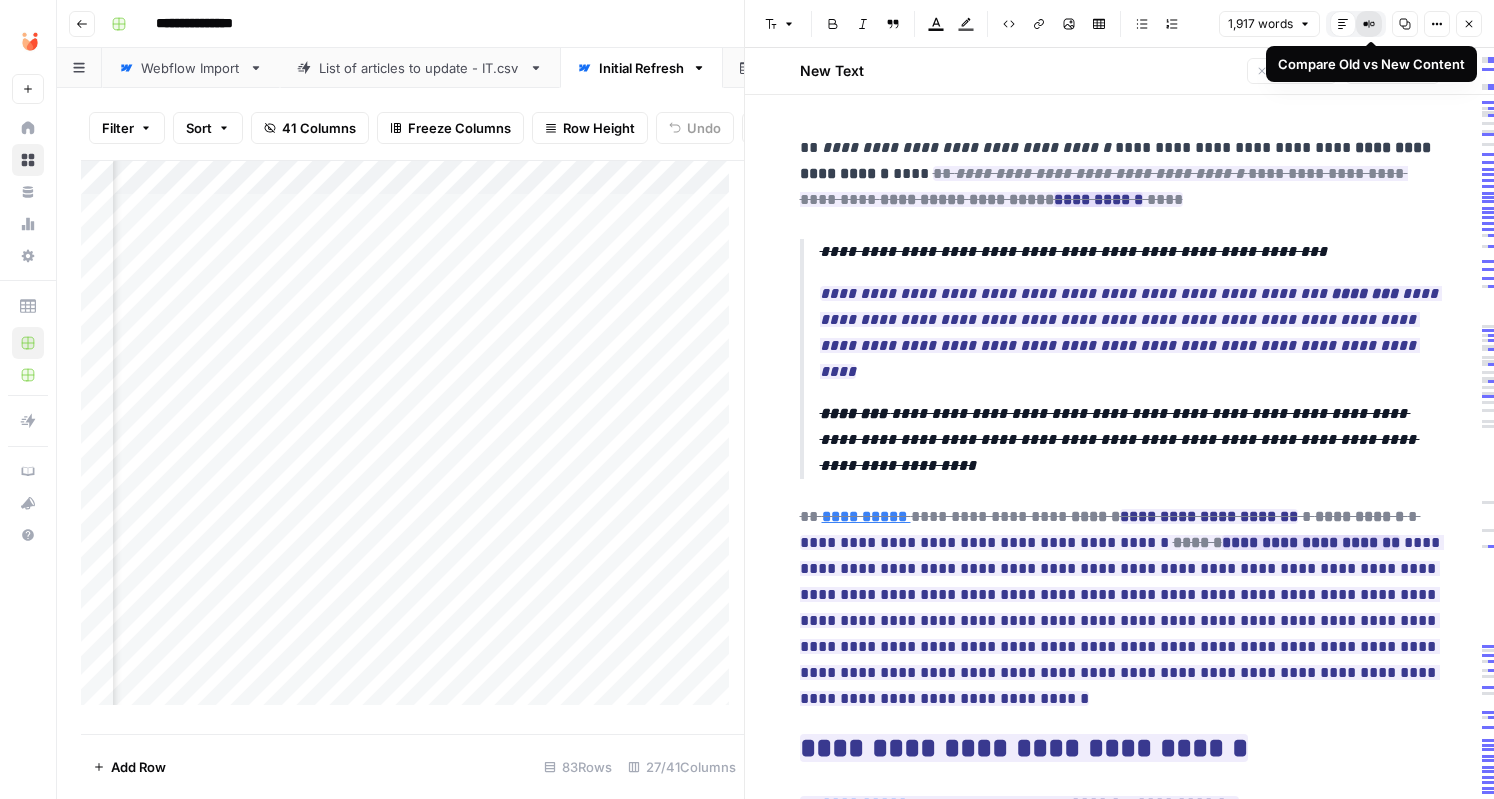 click 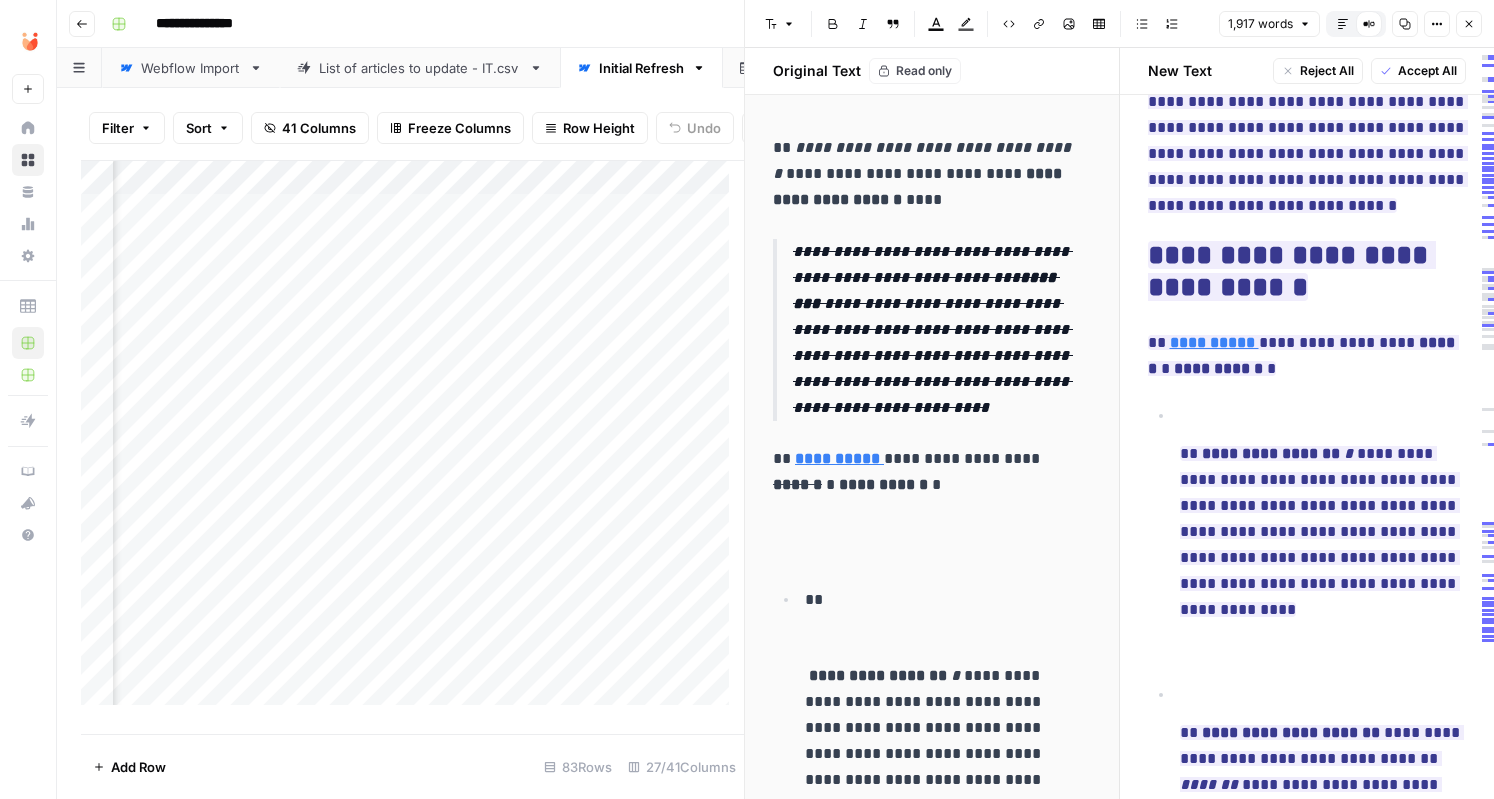 scroll, scrollTop: 0, scrollLeft: 0, axis: both 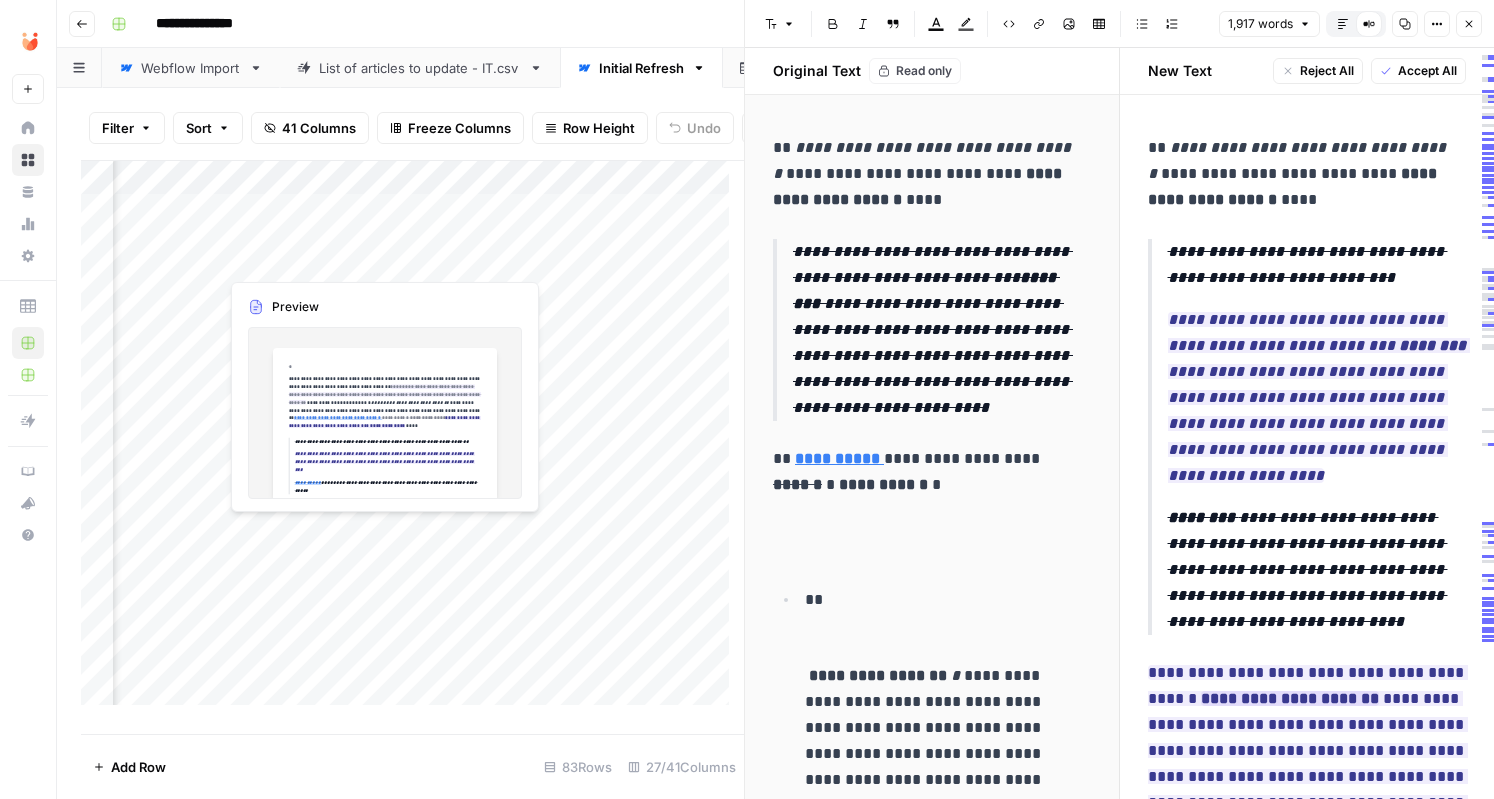 click on "Add Column" at bounding box center [412, 440] 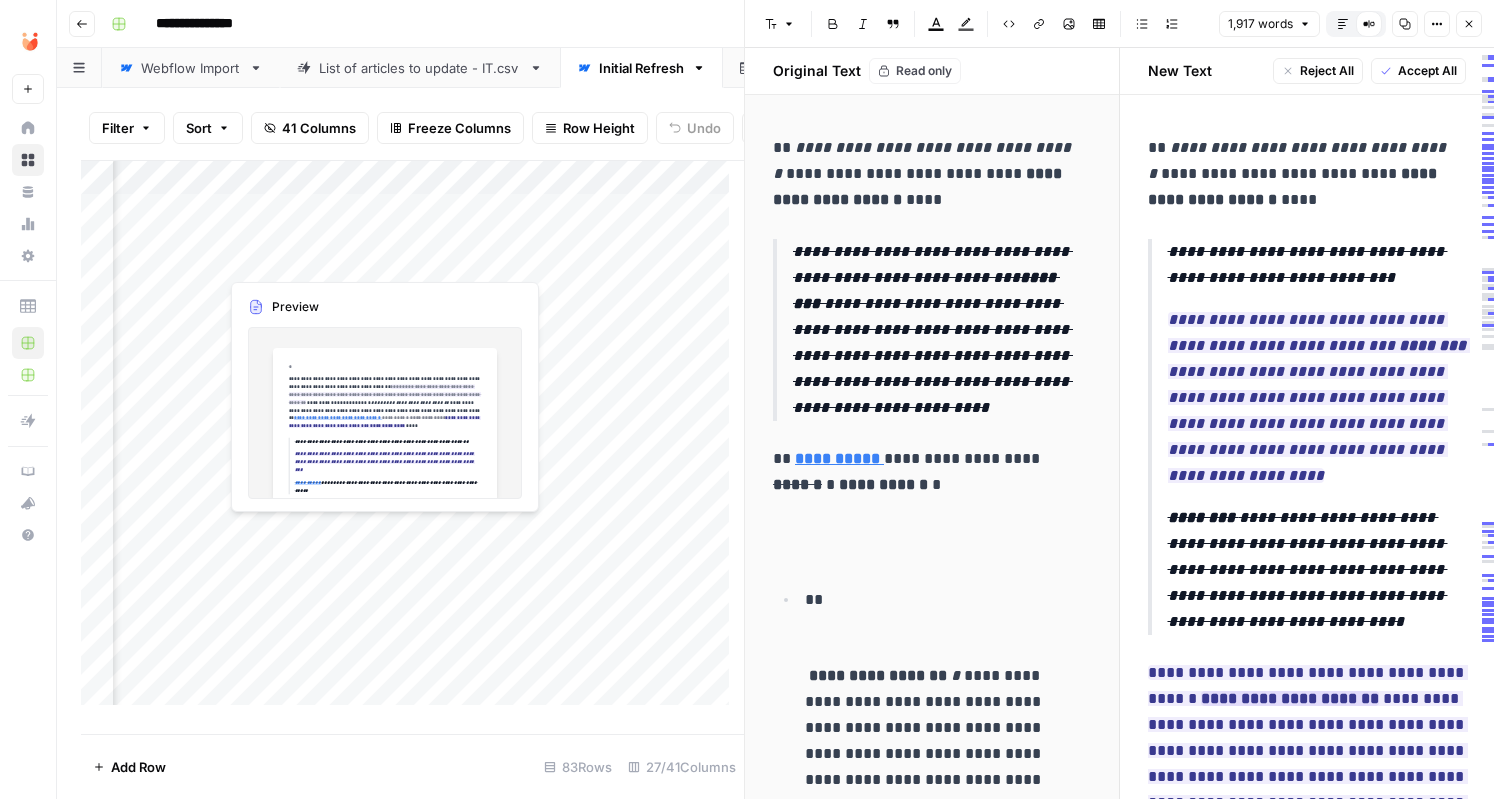 click at bounding box center (309, 258) 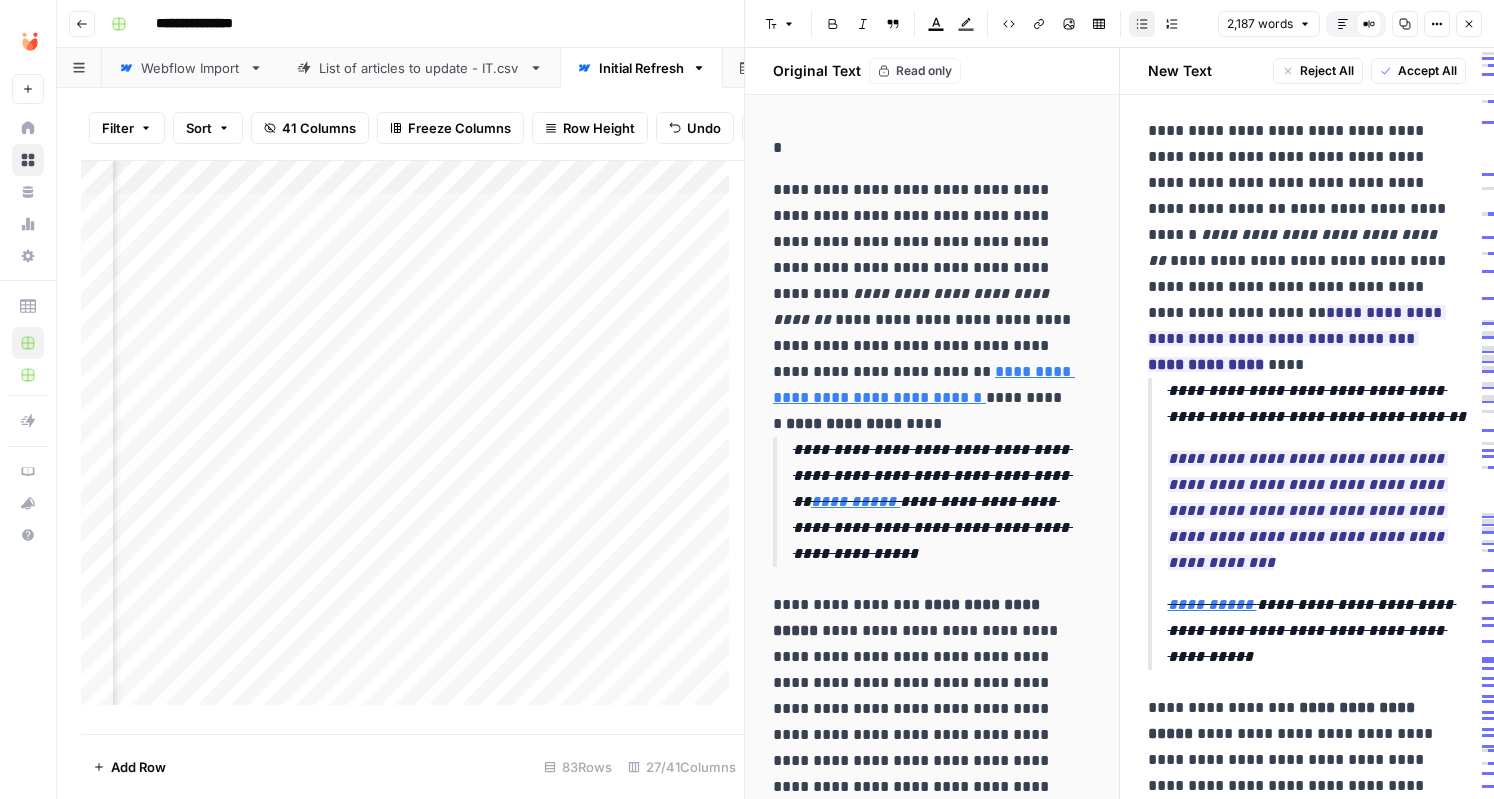 scroll, scrollTop: 0, scrollLeft: 0, axis: both 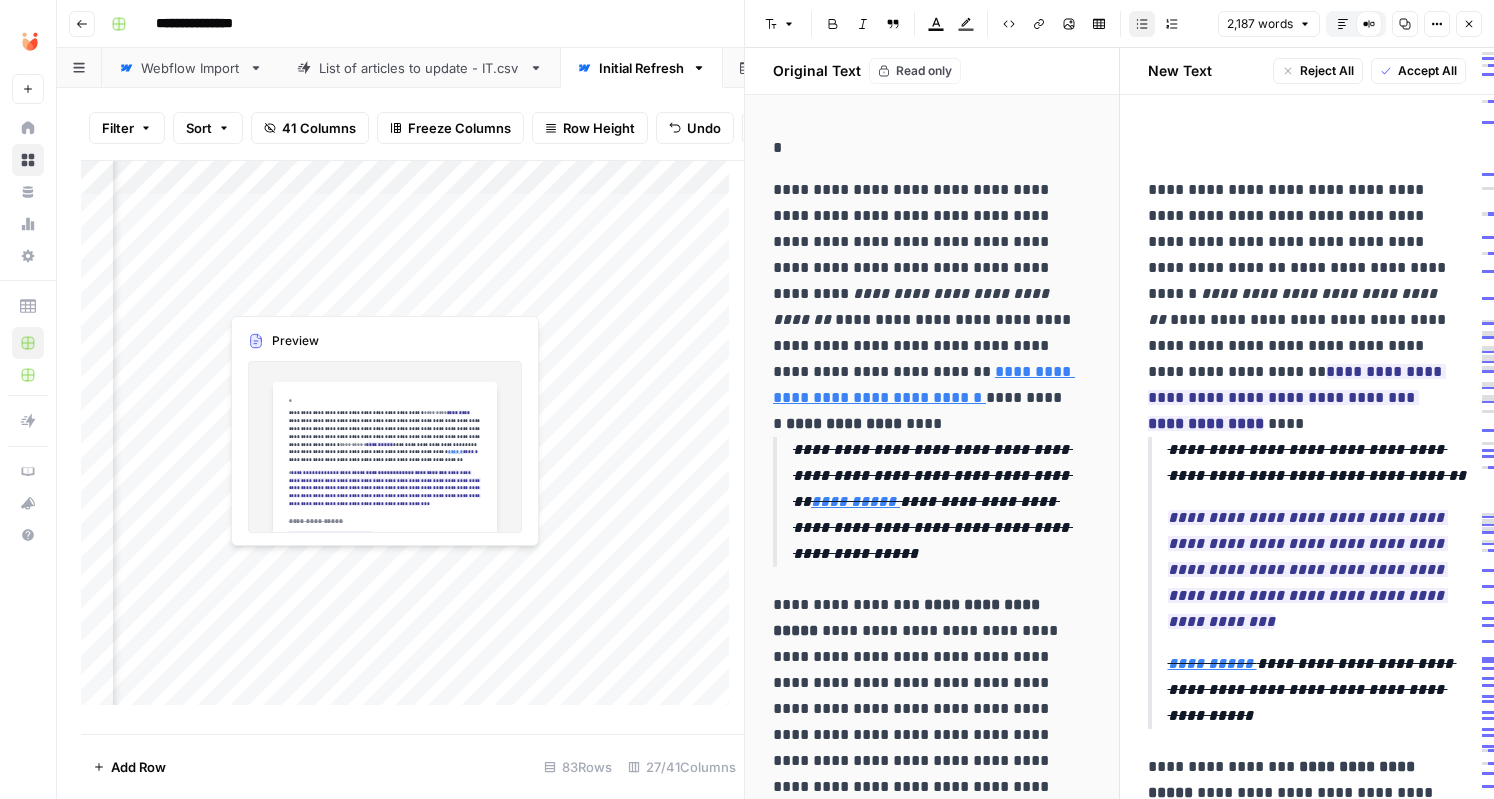 click on "Add Column" at bounding box center [412, 440] 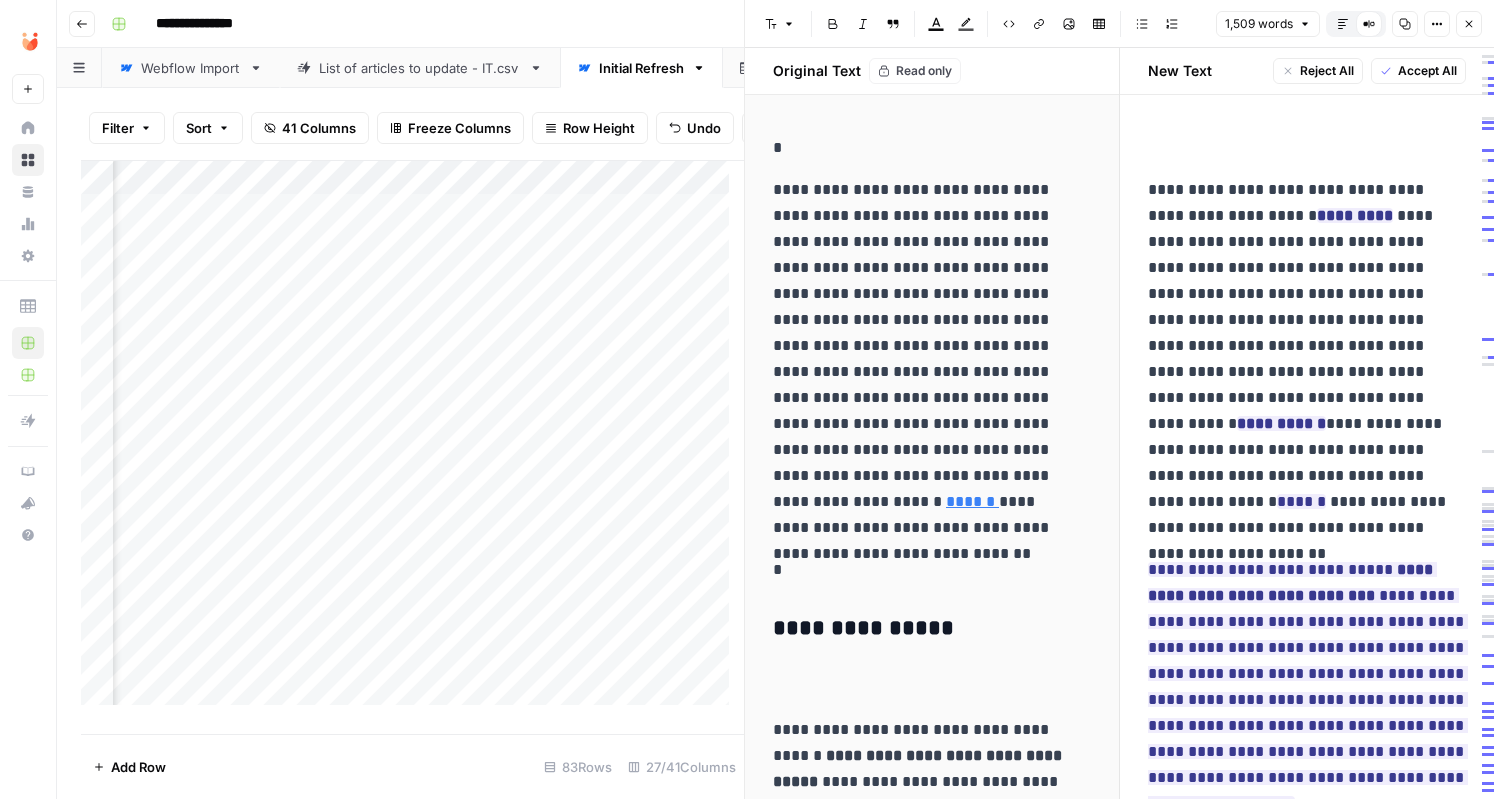 click on "Add Column" at bounding box center [412, 440] 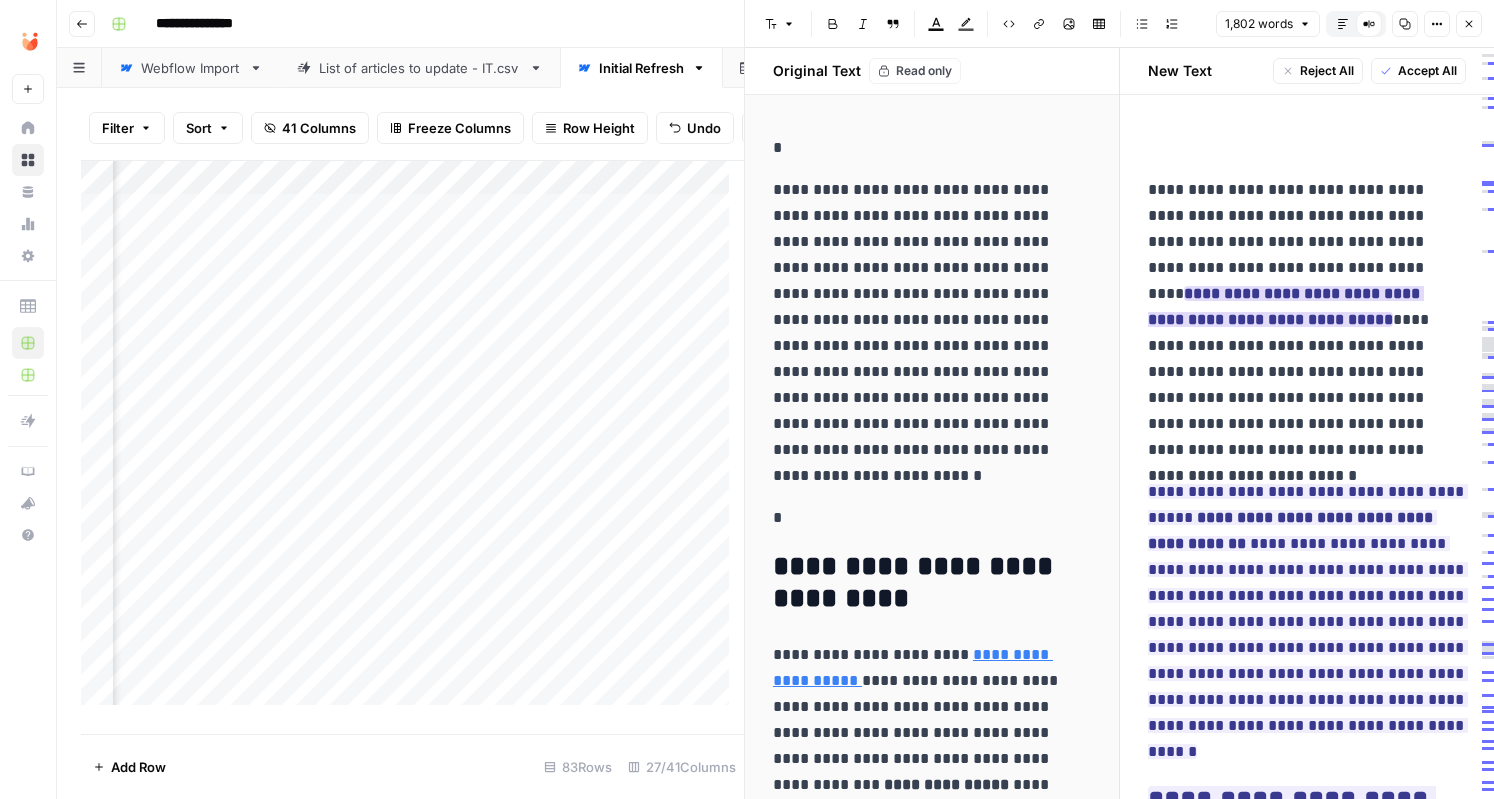 scroll, scrollTop: 100, scrollLeft: 0, axis: vertical 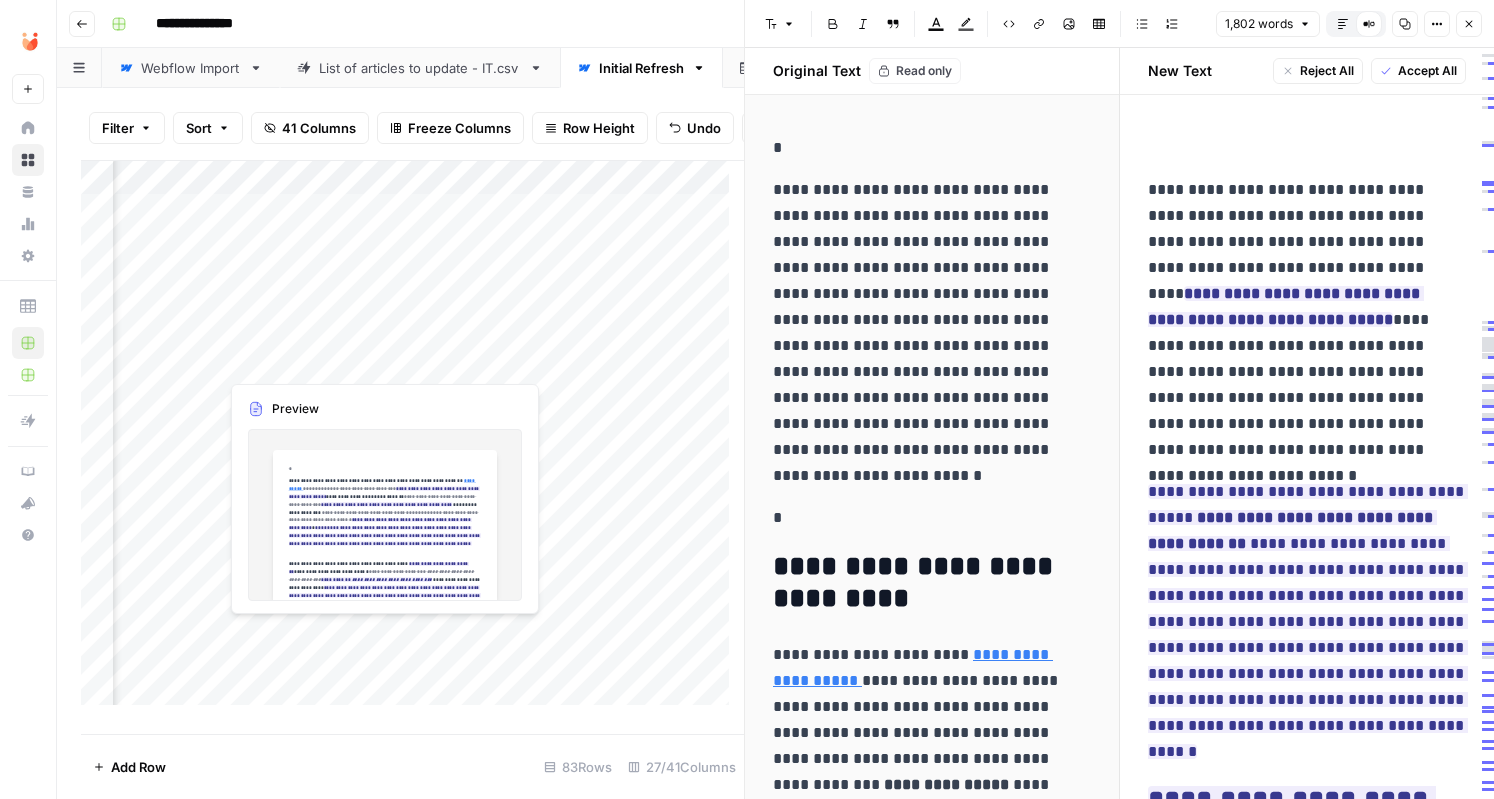 click on "Add Column" at bounding box center [412, 440] 